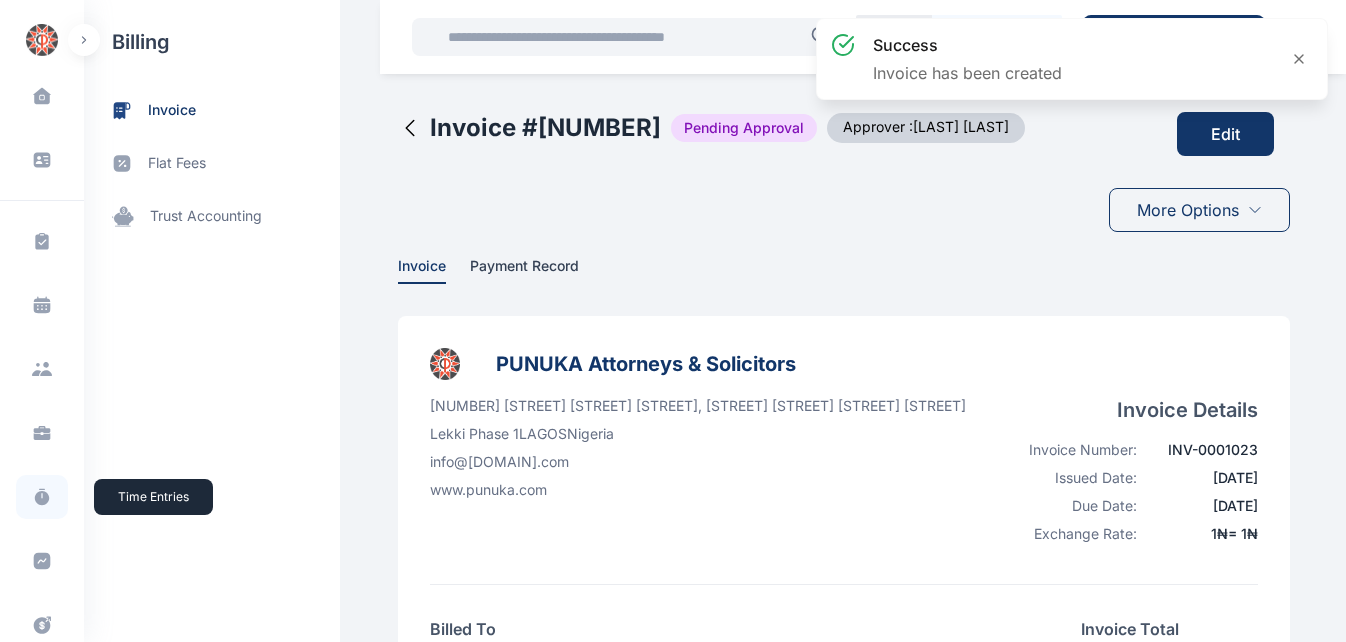 scroll, scrollTop: 0, scrollLeft: 0, axis: both 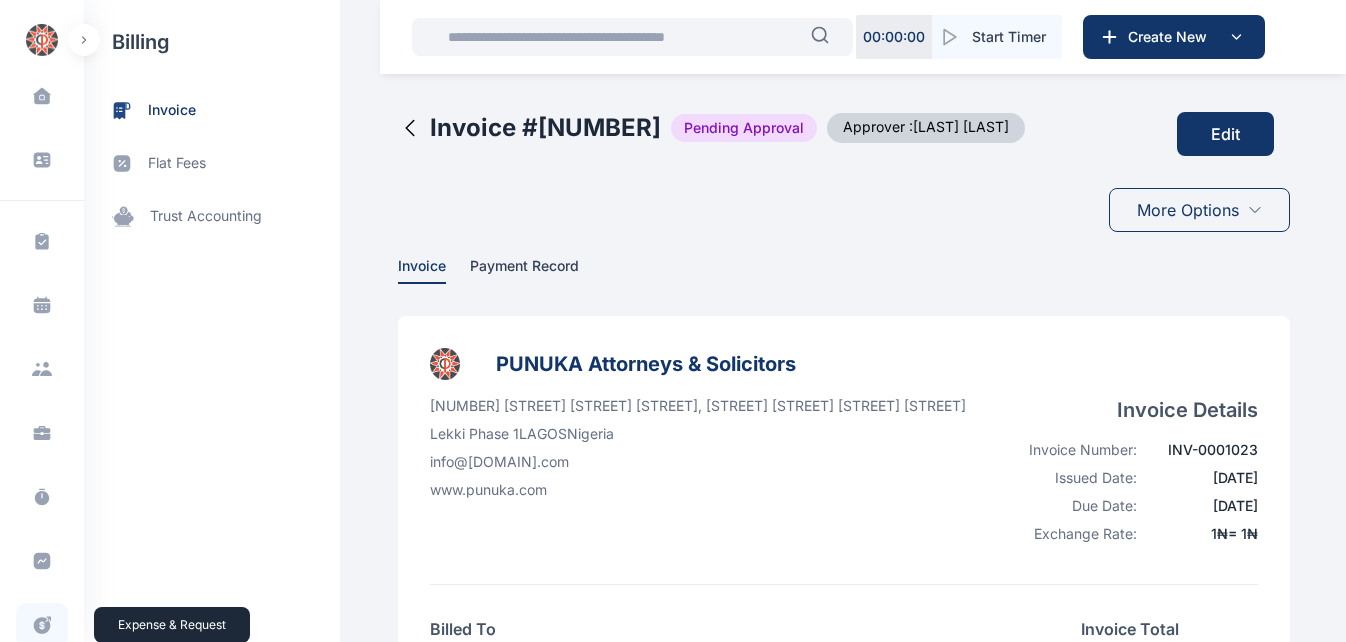 click 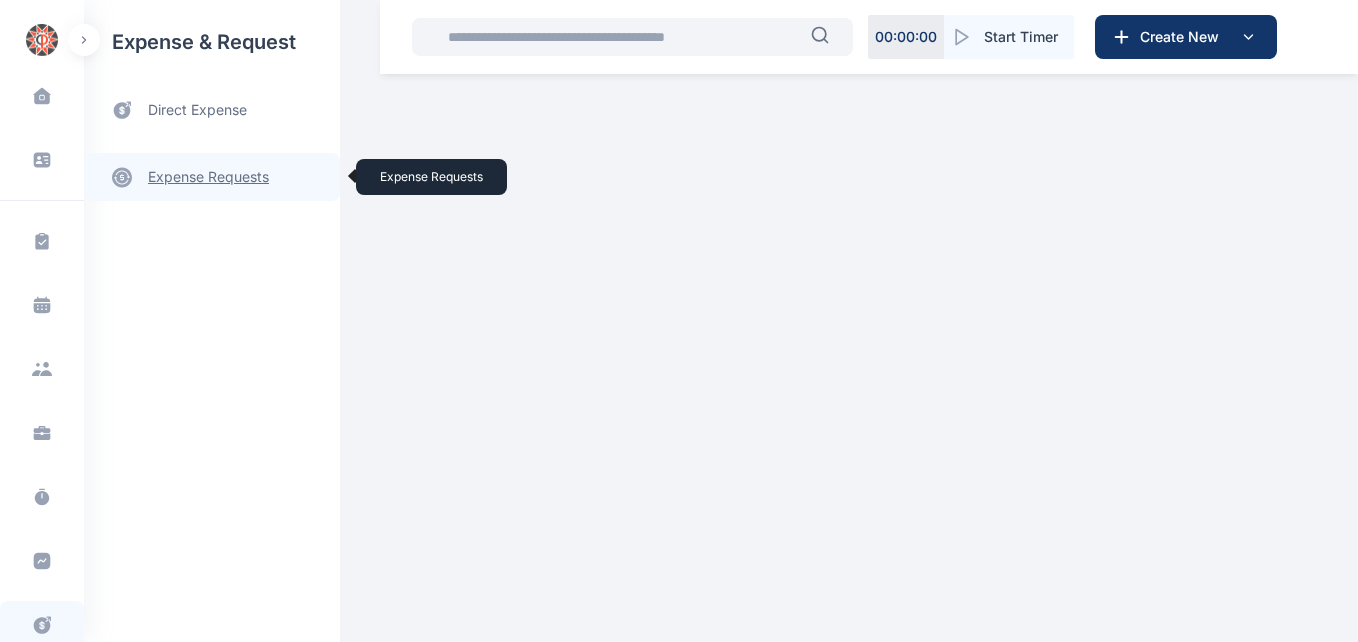 click on "expense requests expense requests" at bounding box center (212, 177) 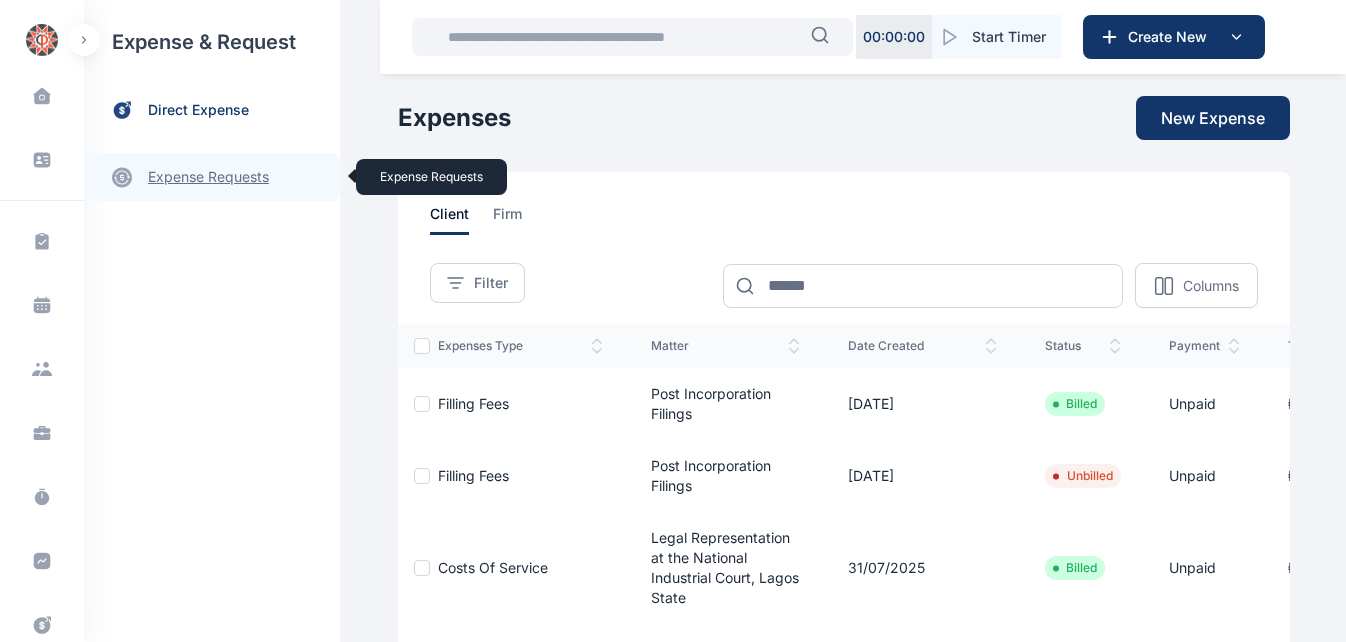 click on "expense requests expense requests" at bounding box center (212, 177) 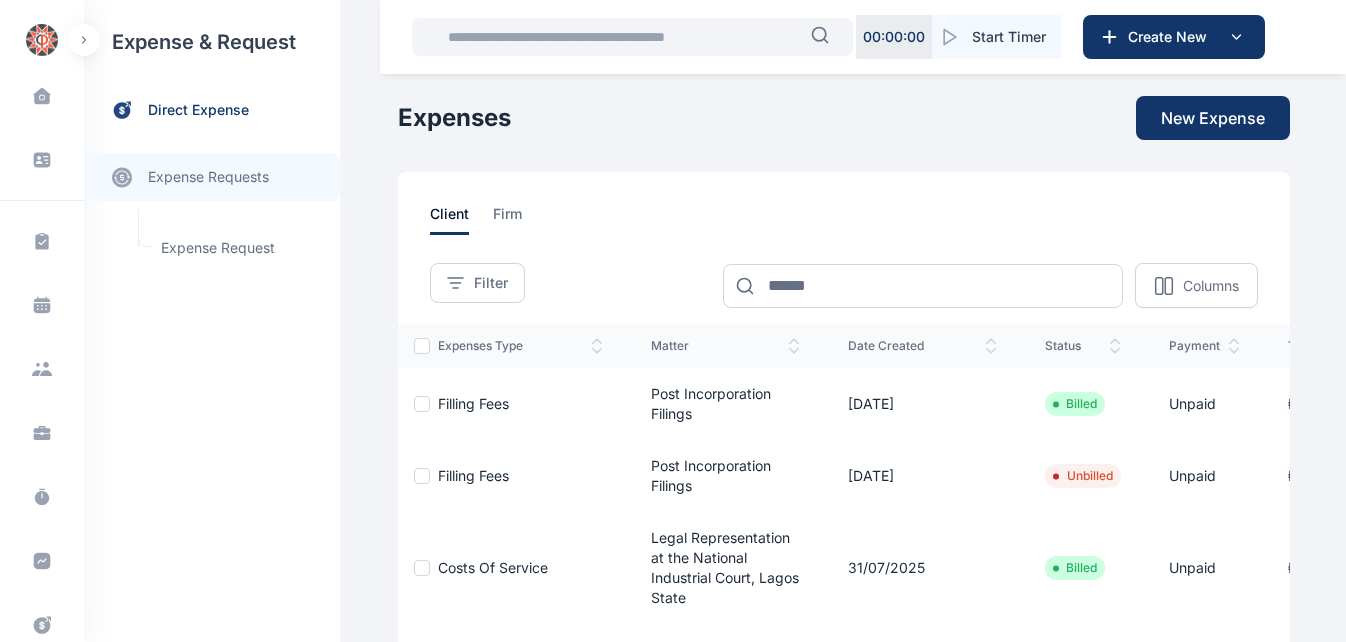 click on "Costs of Service" at bounding box center (528, 680) 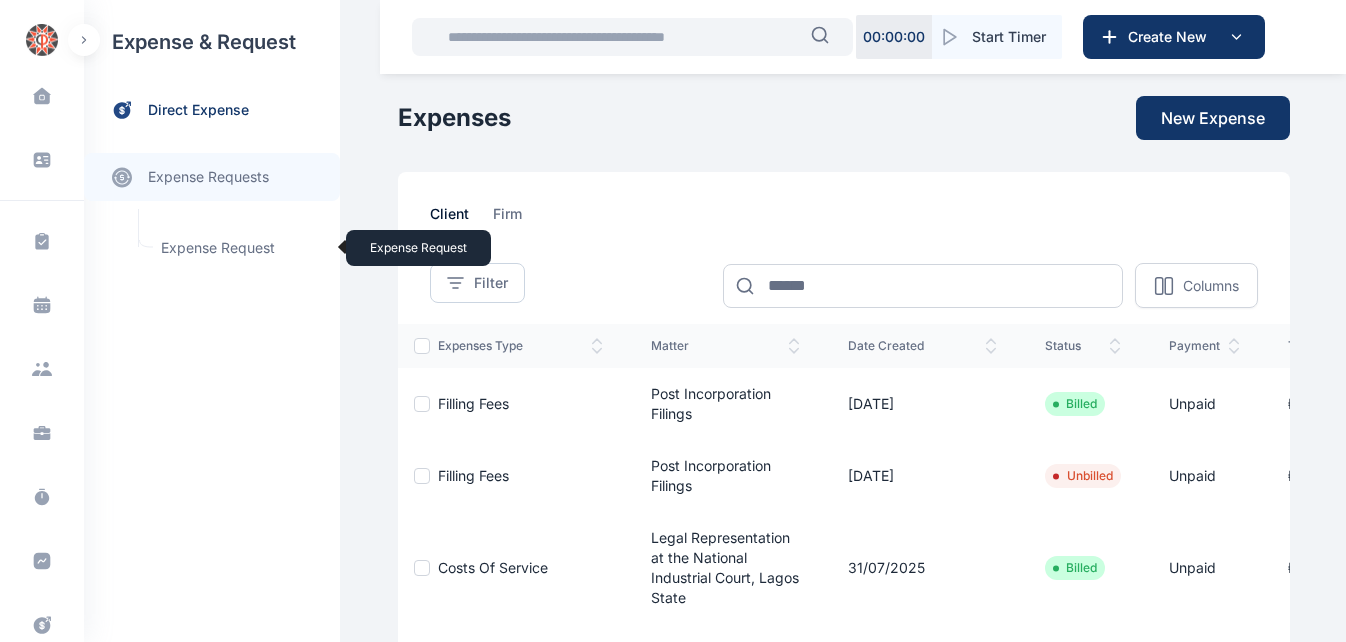 click on "Expense Request Expense Request" at bounding box center (239, 248) 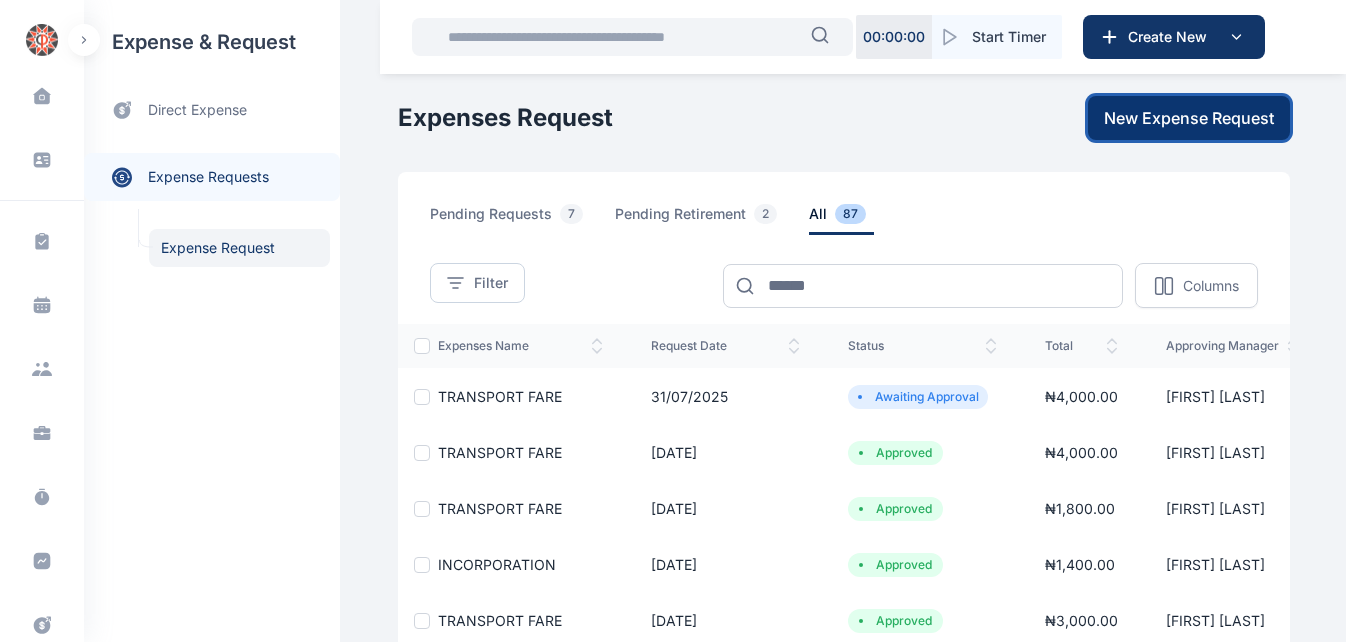 click on "New Expense Request" at bounding box center [1189, 118] 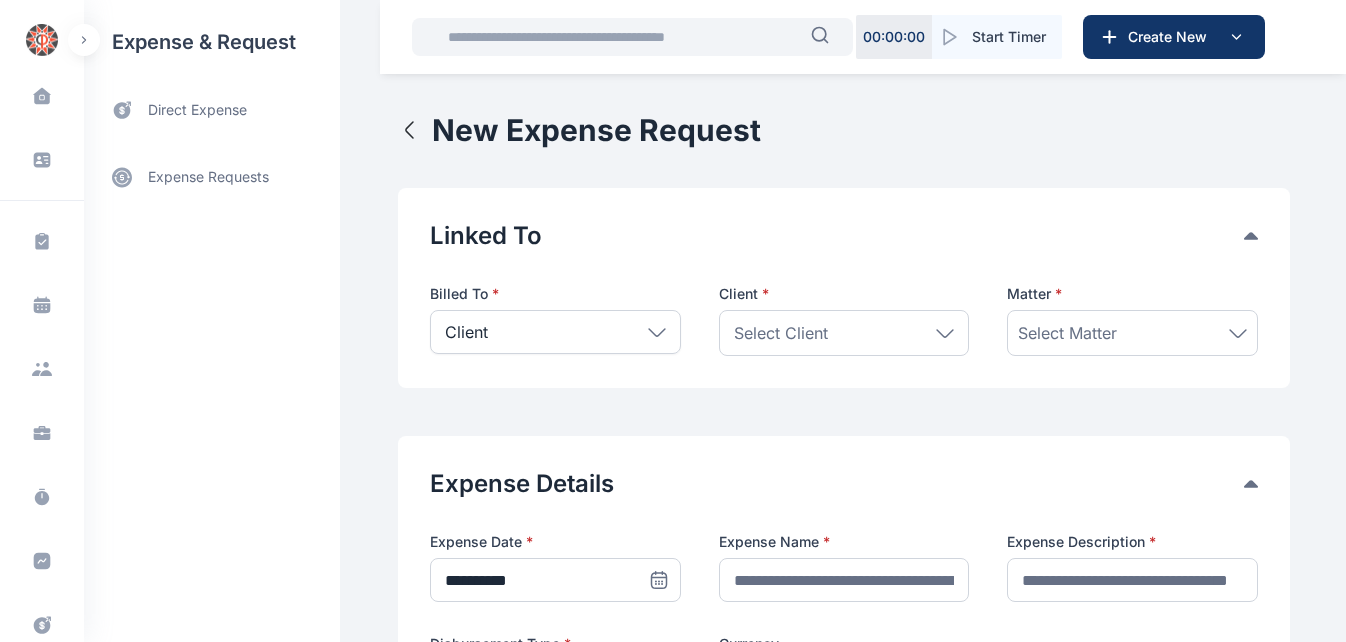 click 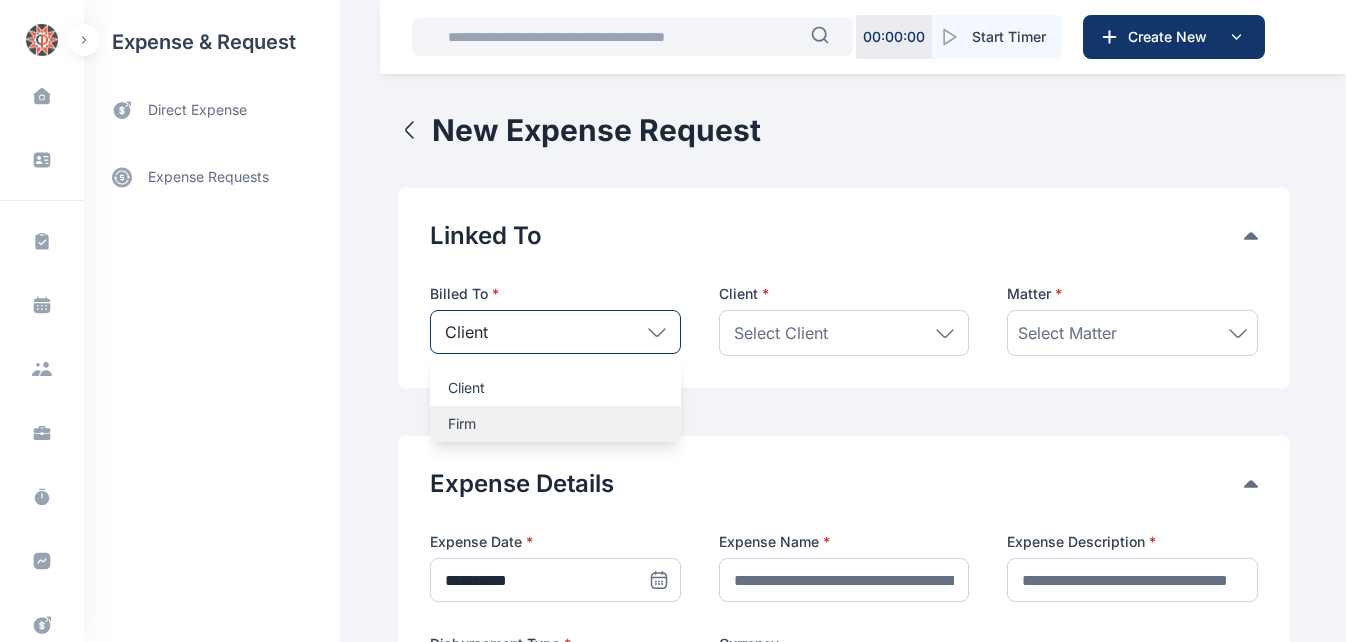 click on "Firm" at bounding box center [555, 424] 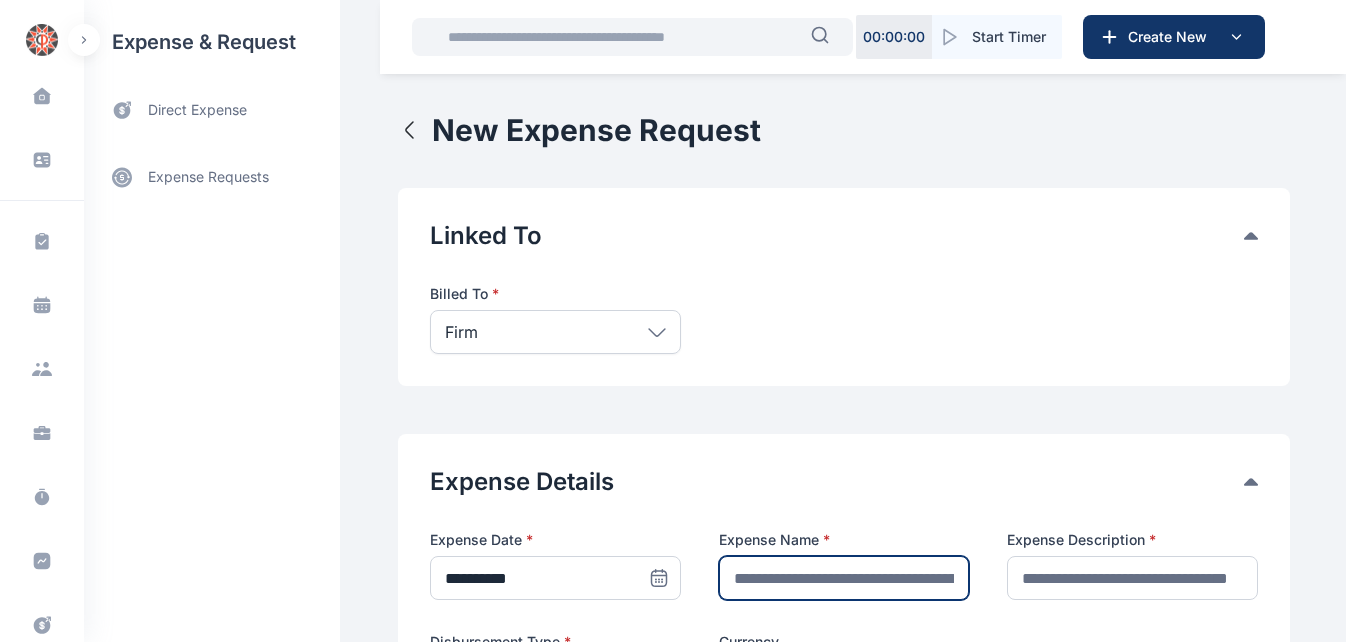 click at bounding box center (844, 578) 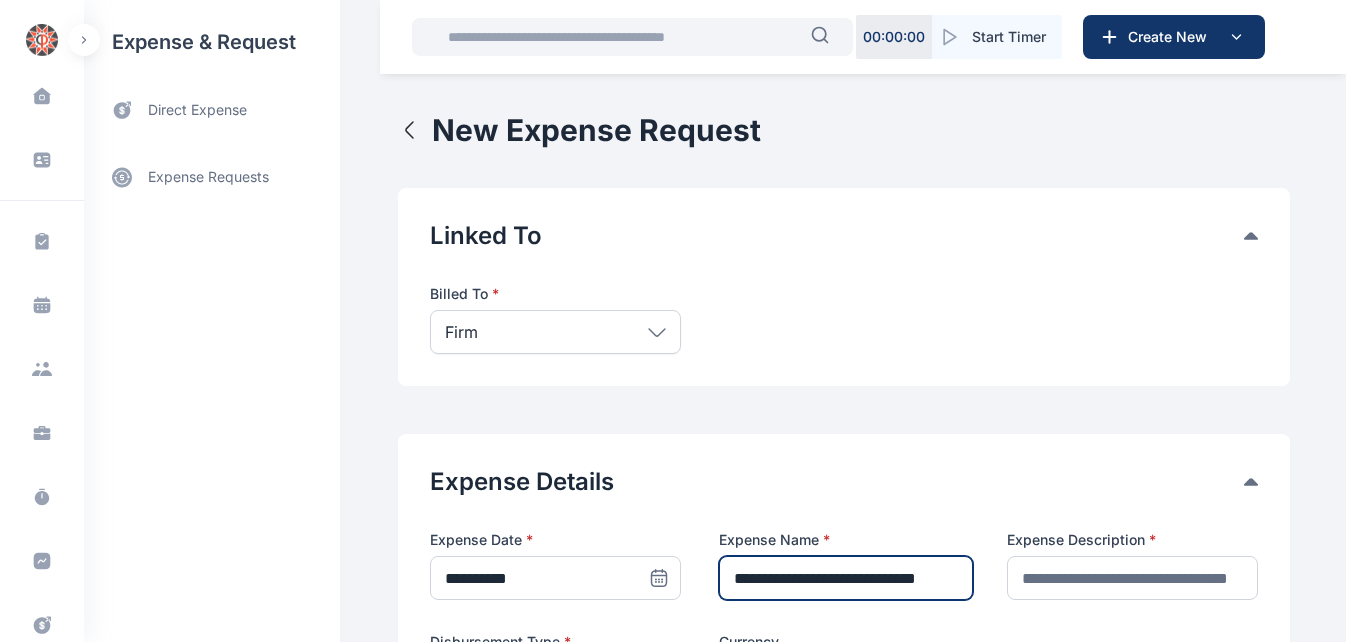 scroll, scrollTop: 0, scrollLeft: 0, axis: both 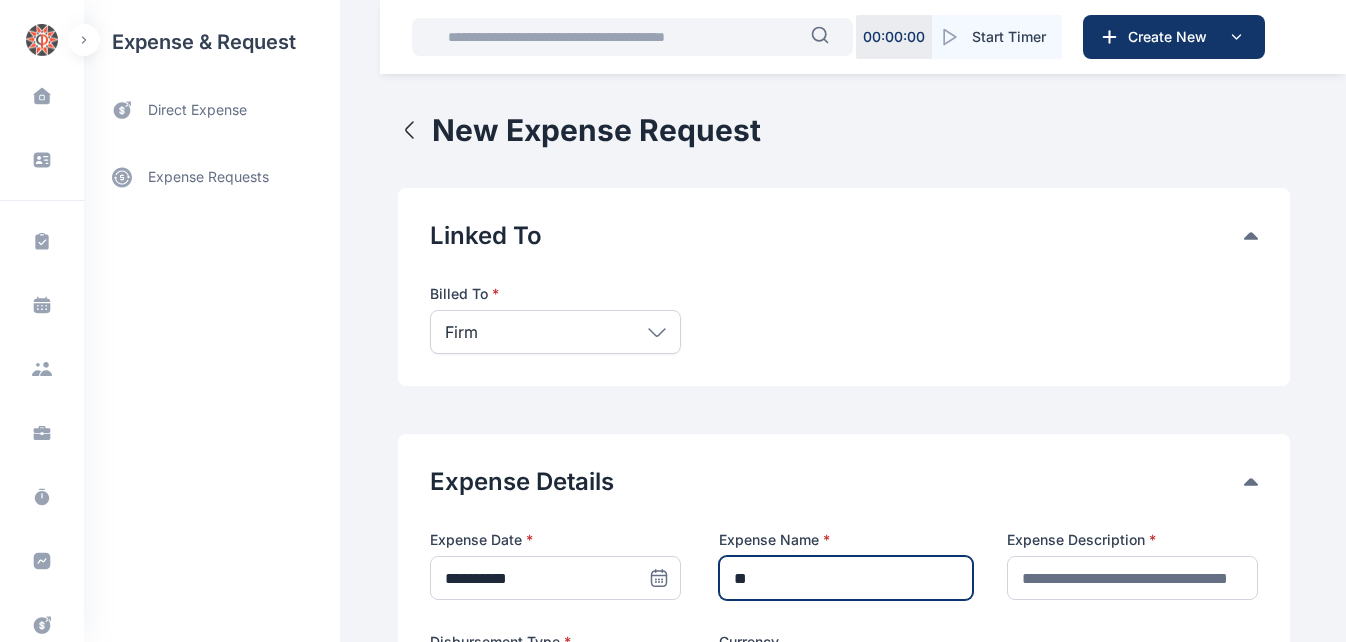 type on "*" 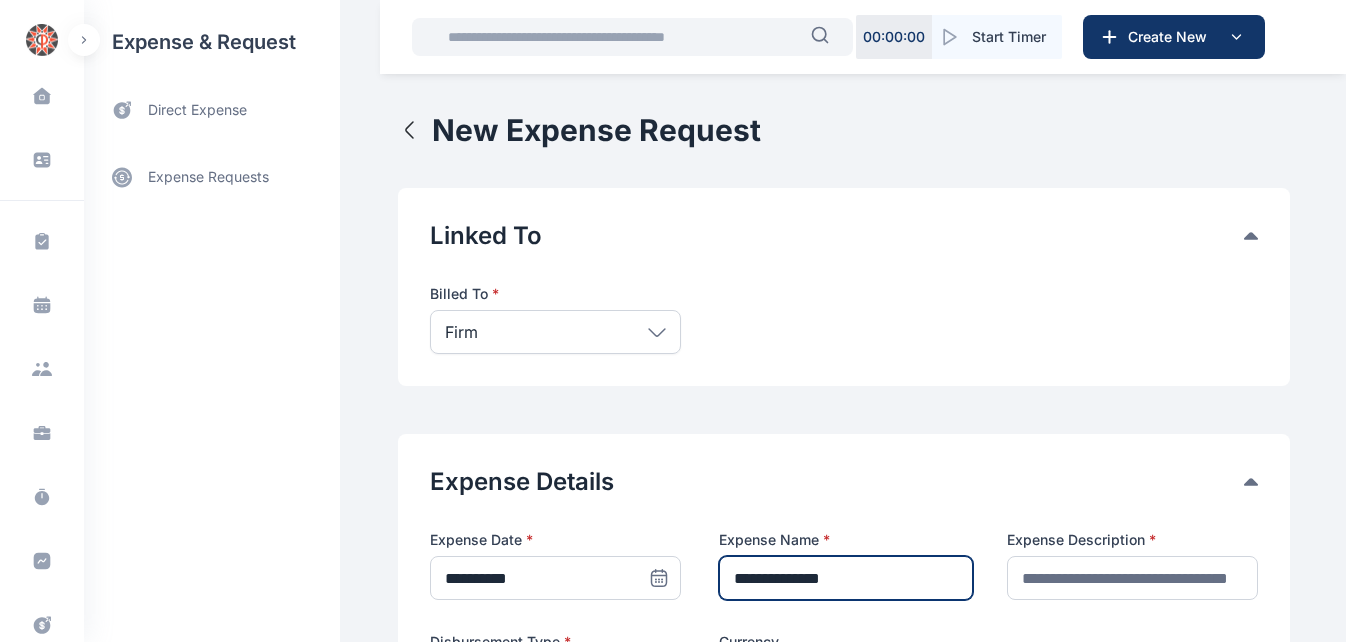 type on "**********" 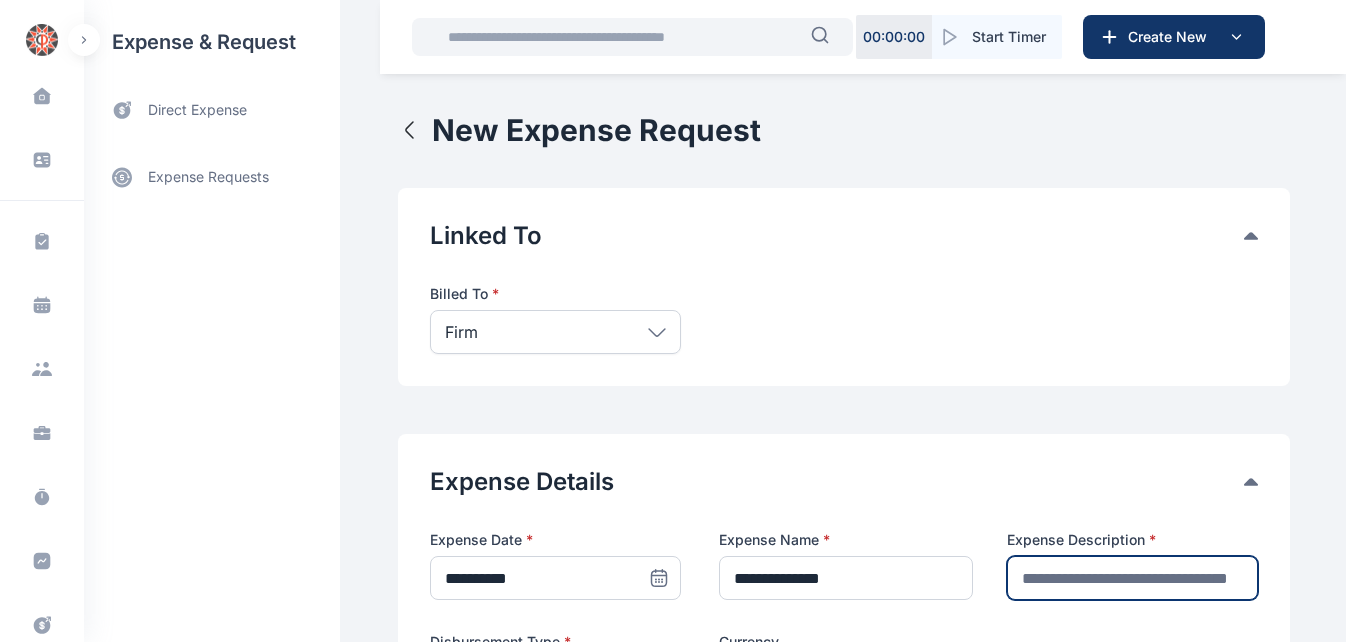 click at bounding box center (1132, 578) 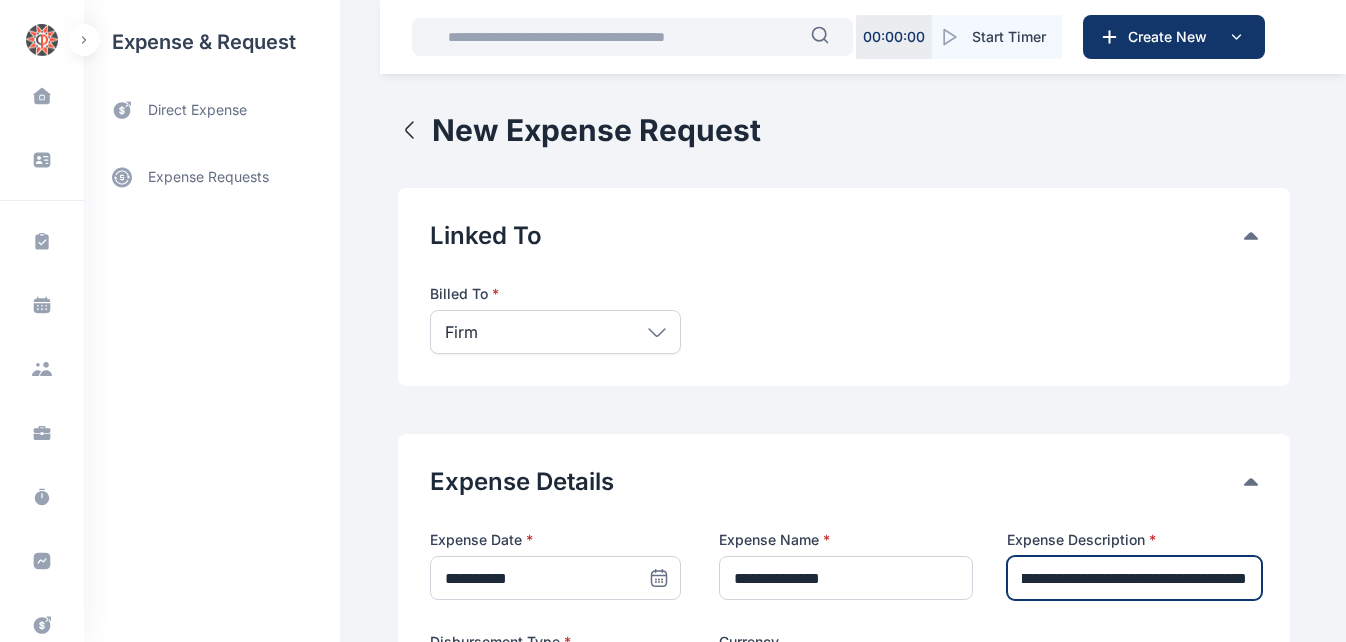 scroll, scrollTop: 0, scrollLeft: 229, axis: horizontal 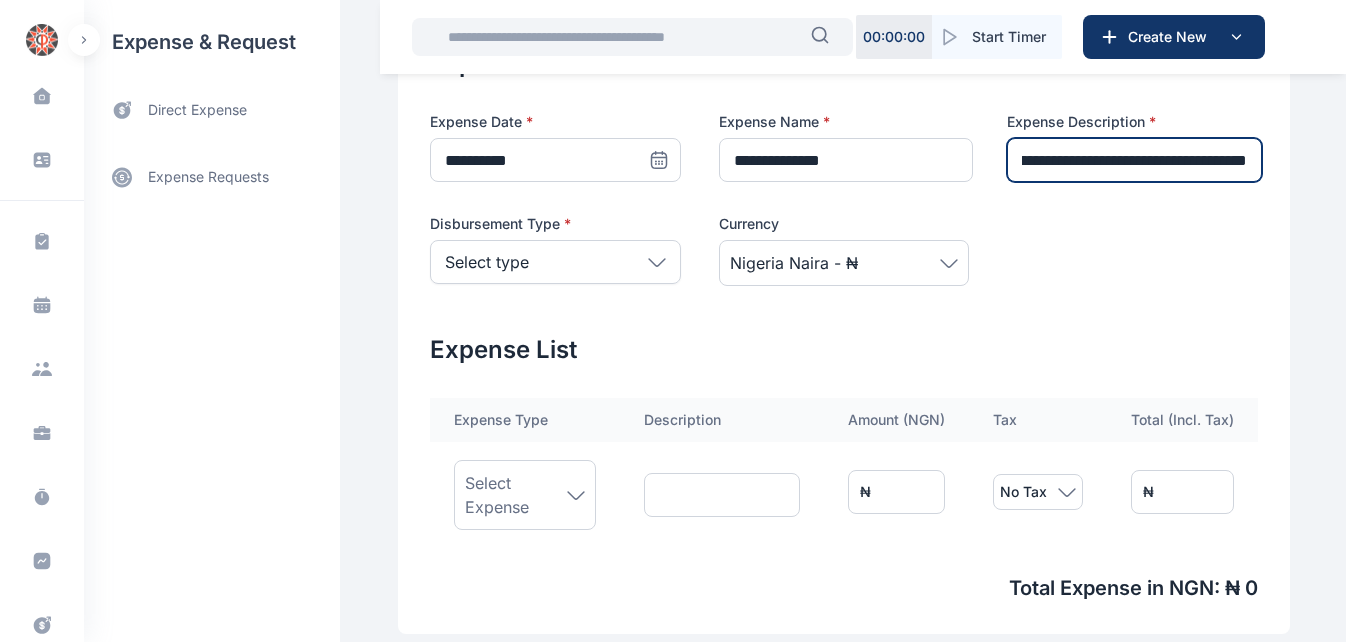 type on "**********" 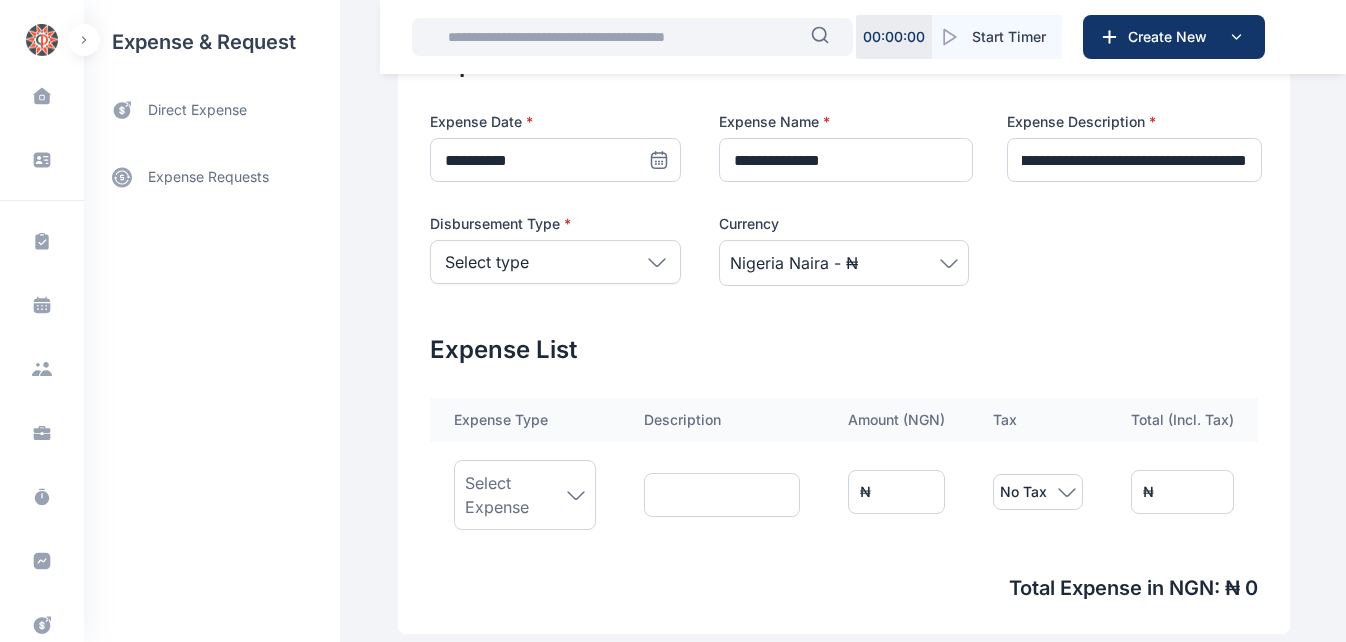 scroll, scrollTop: 0, scrollLeft: 0, axis: both 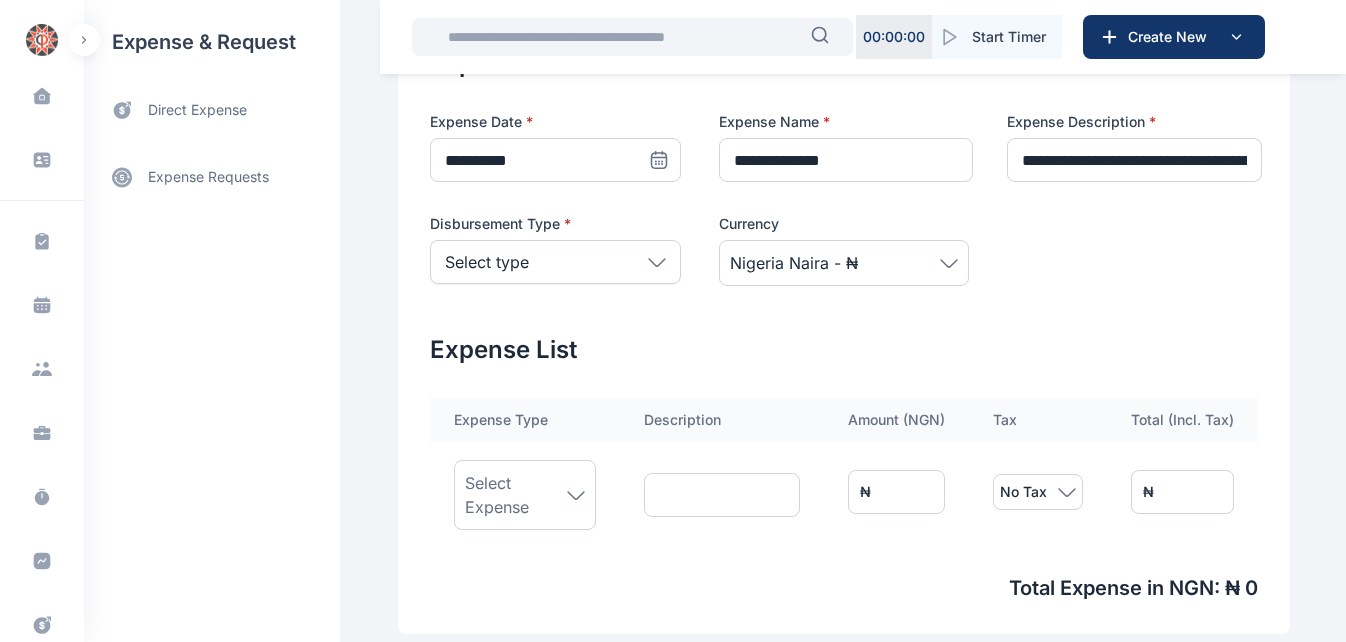 click on "Select type" at bounding box center [555, 262] 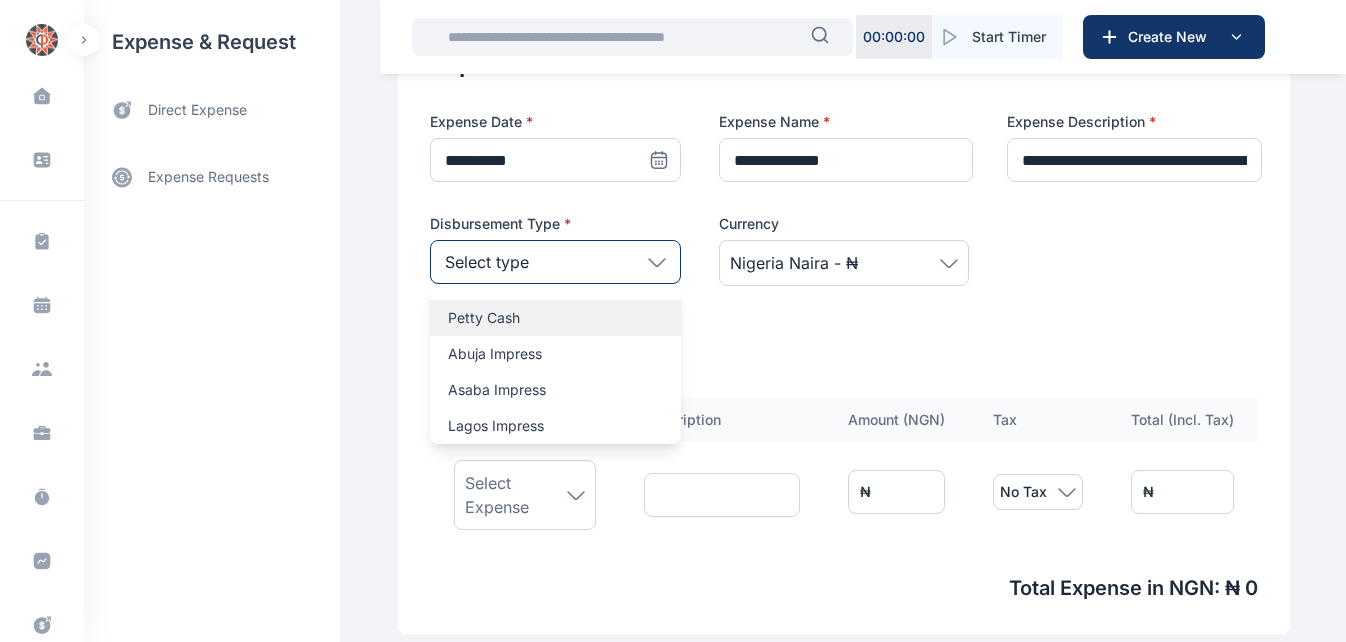 click on "Petty Cash" at bounding box center (555, 318) 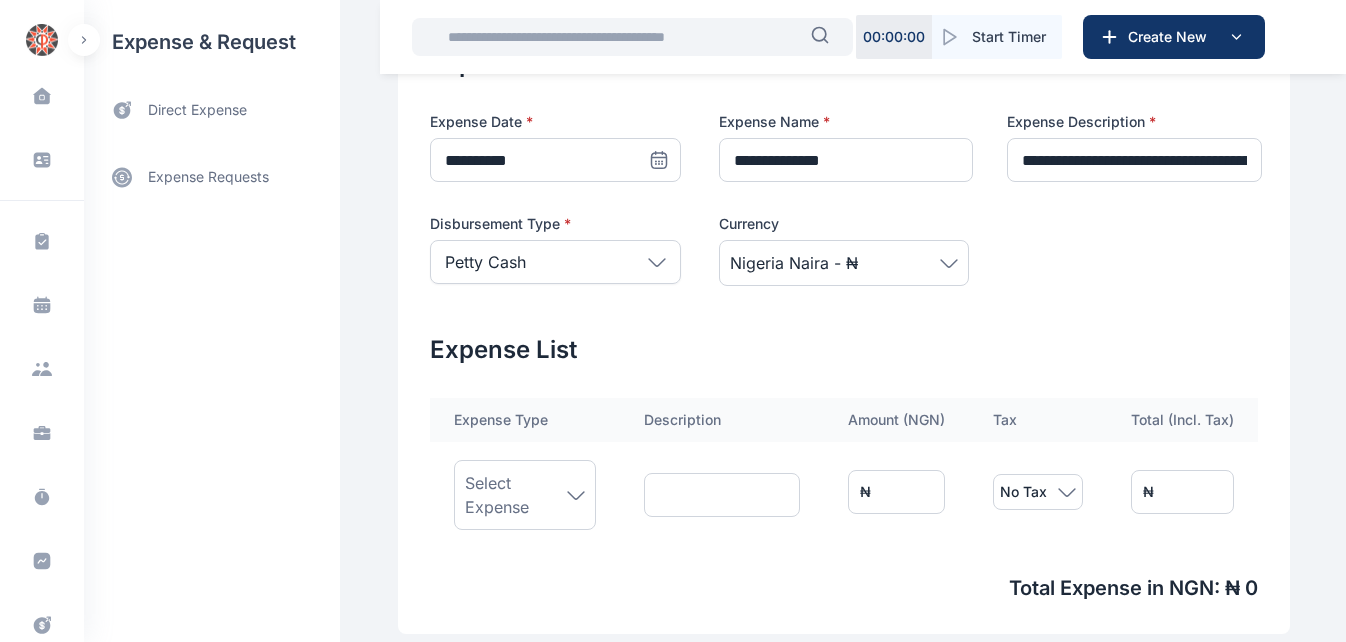 click on "Select Expense" at bounding box center (516, 495) 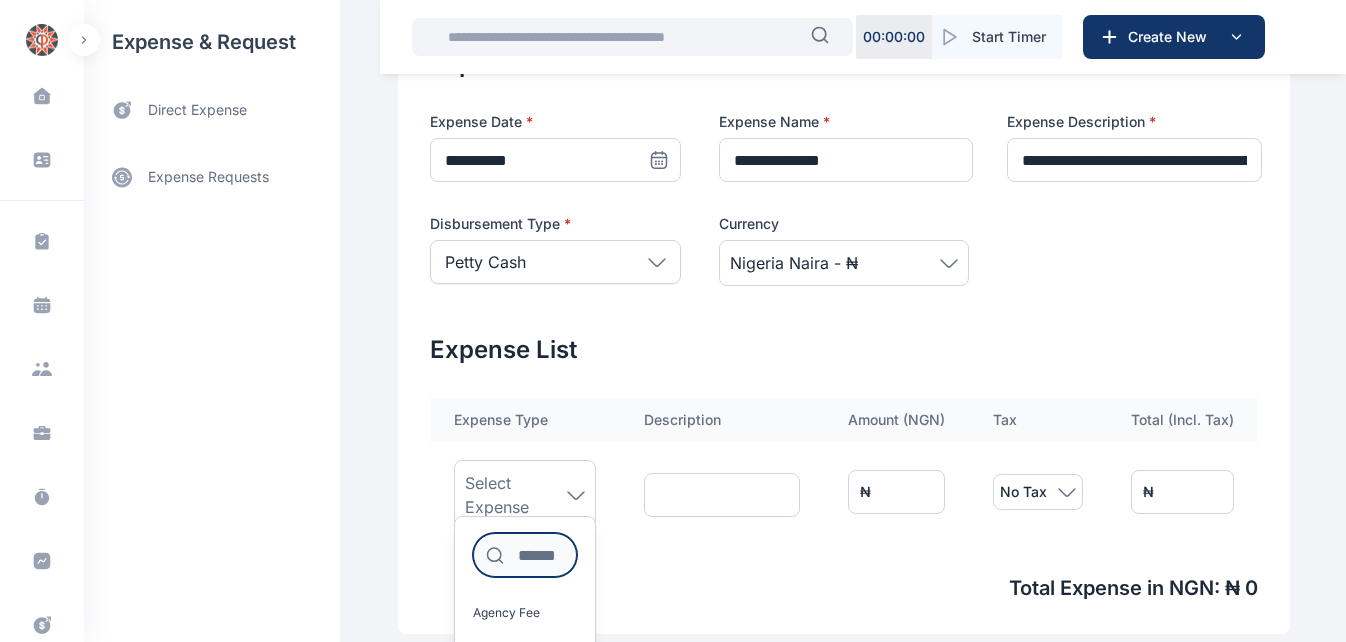 click at bounding box center (525, 555) 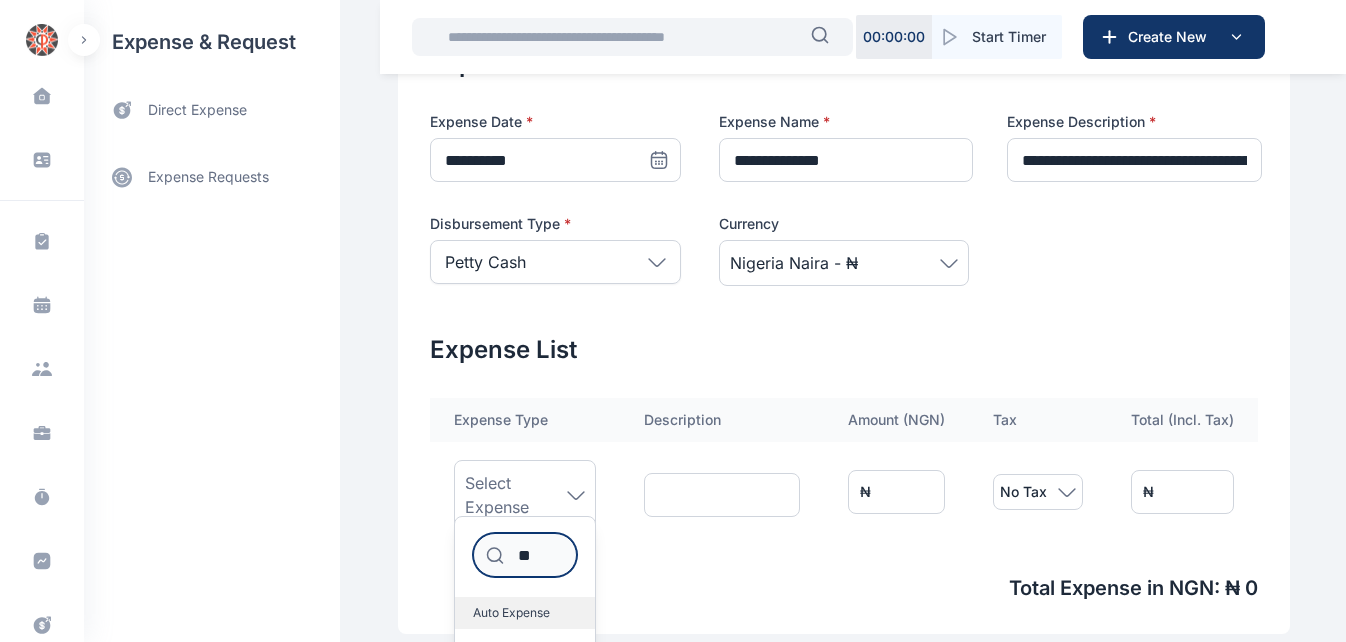 type on "**" 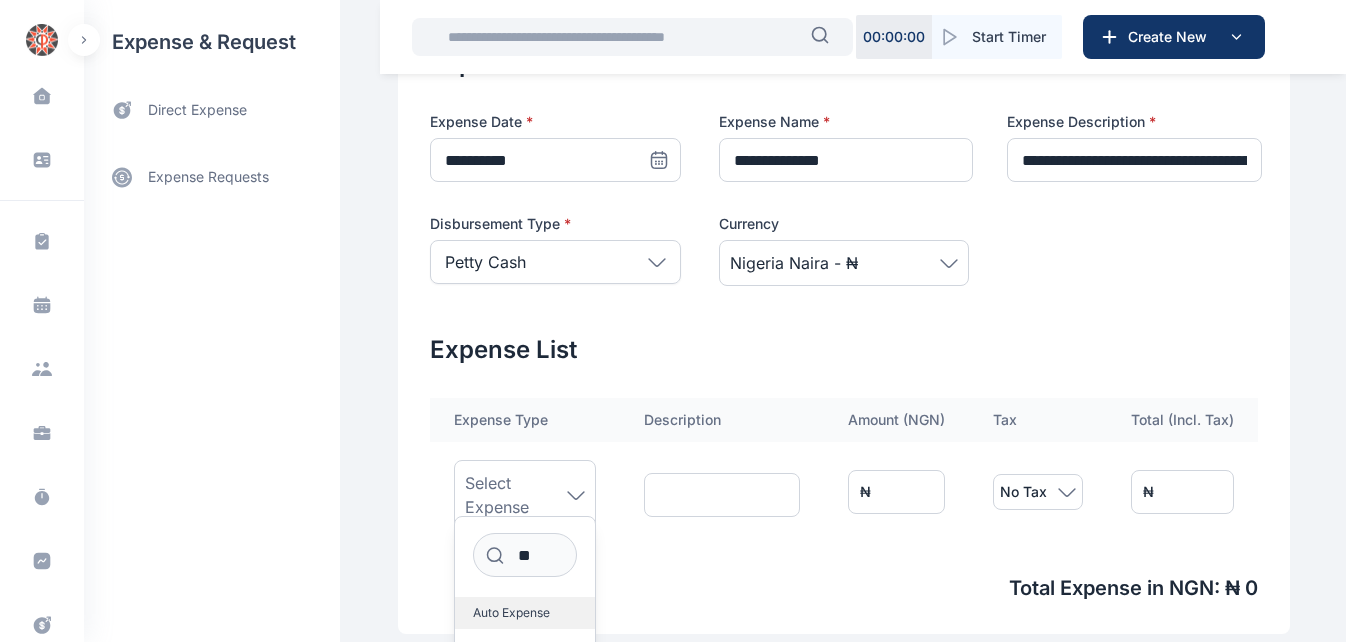 click on "Auto Expense" at bounding box center [511, 613] 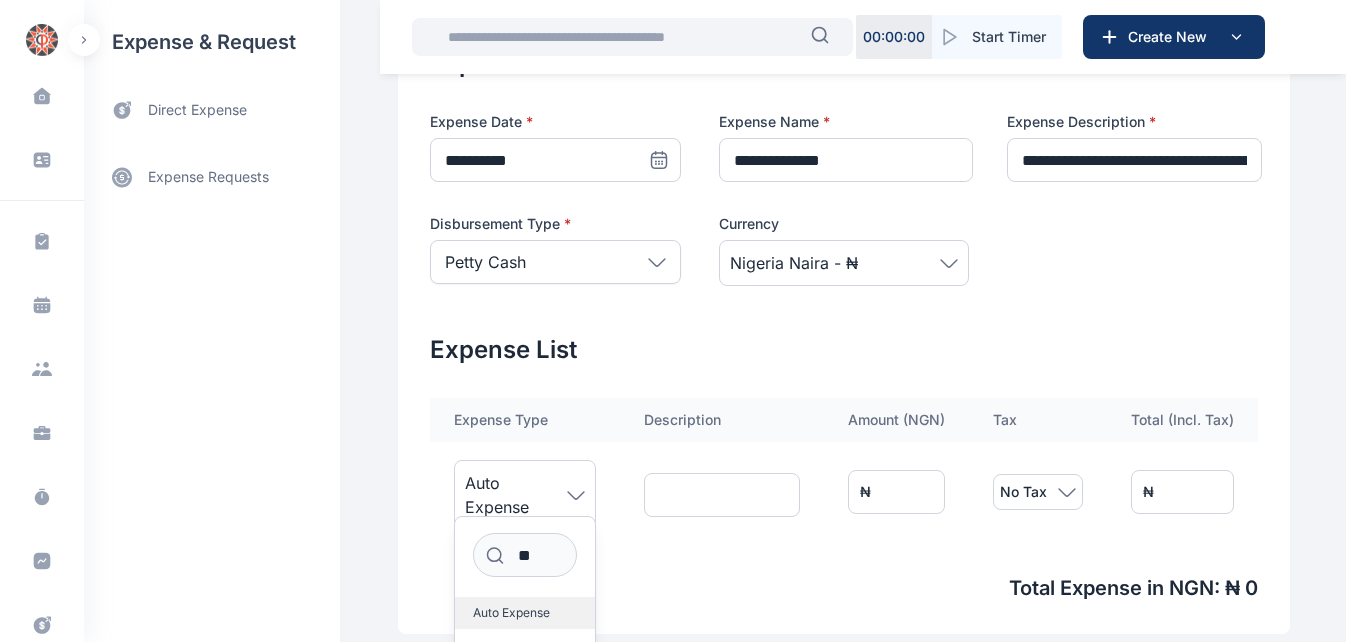 click on "Auto Expense" at bounding box center [525, 613] 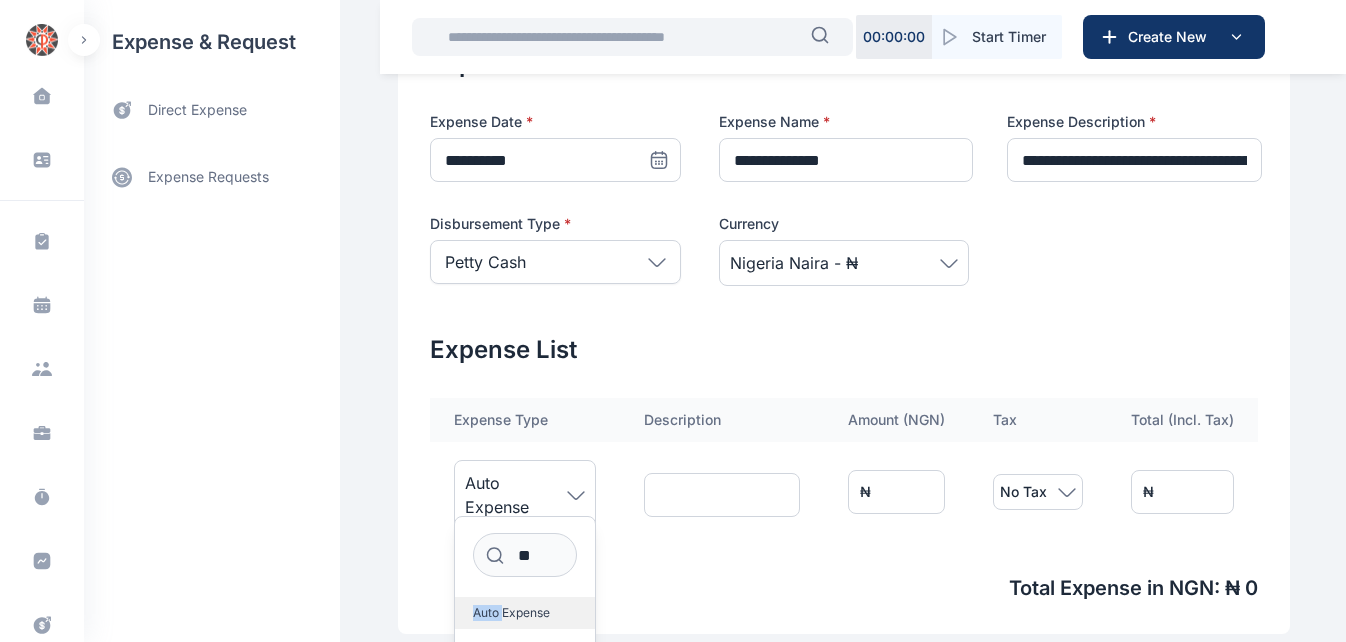click on "Auto Expense" at bounding box center (511, 613) 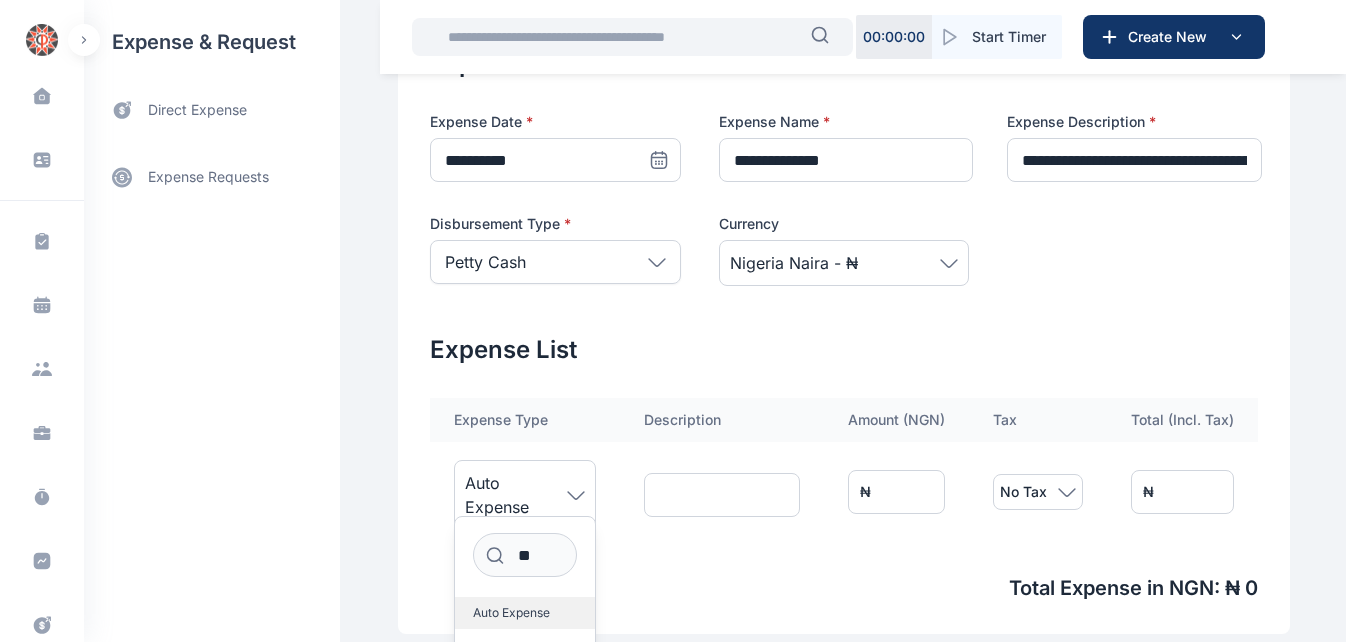 drag, startPoint x: 476, startPoint y: 619, endPoint x: 539, endPoint y: 615, distance: 63.126858 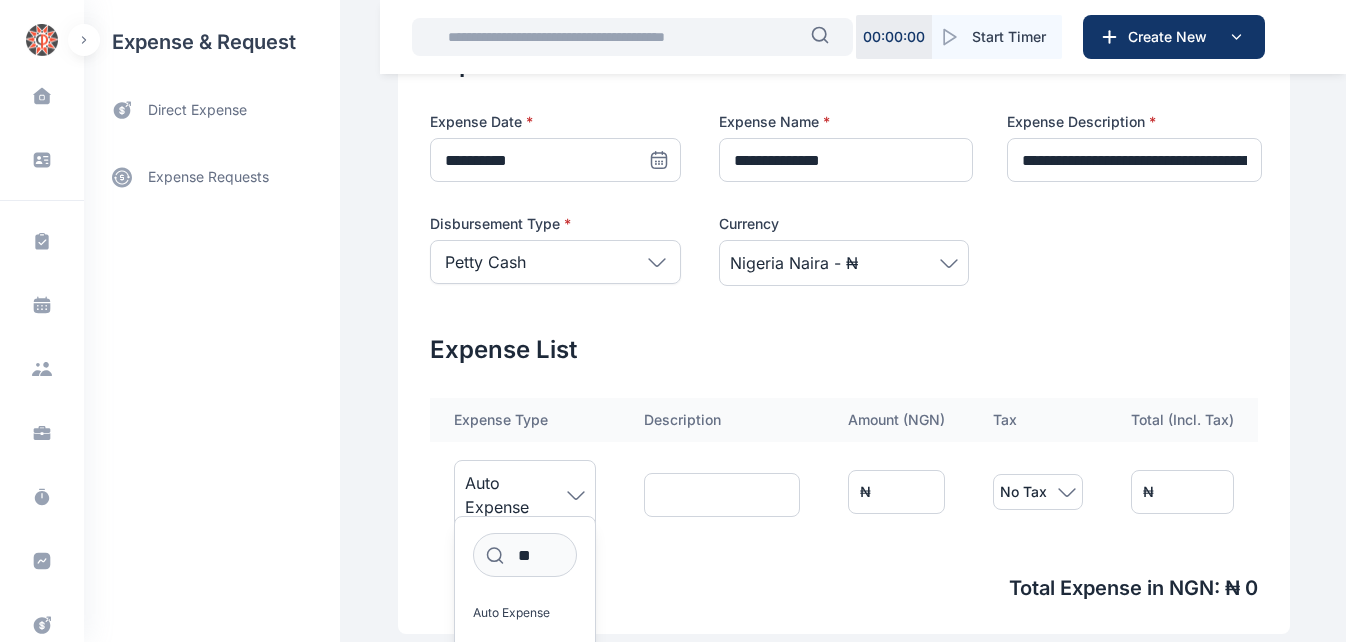 click on "*" at bounding box center [896, 492] 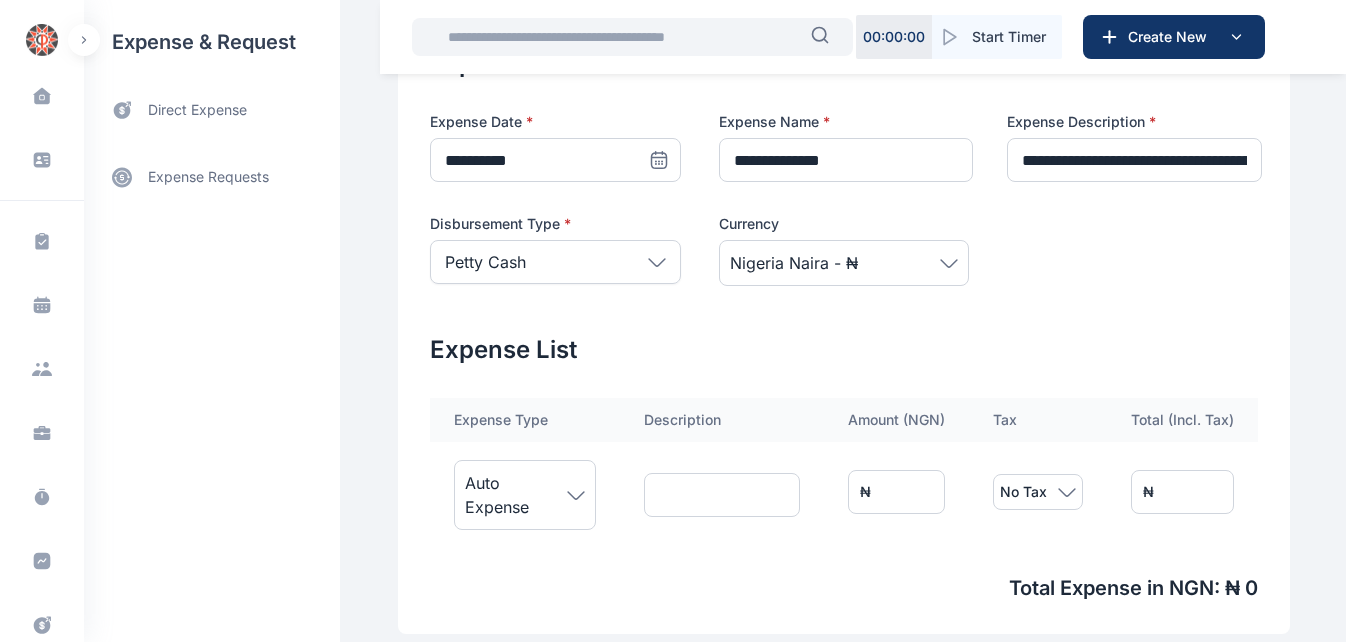 type on "**" 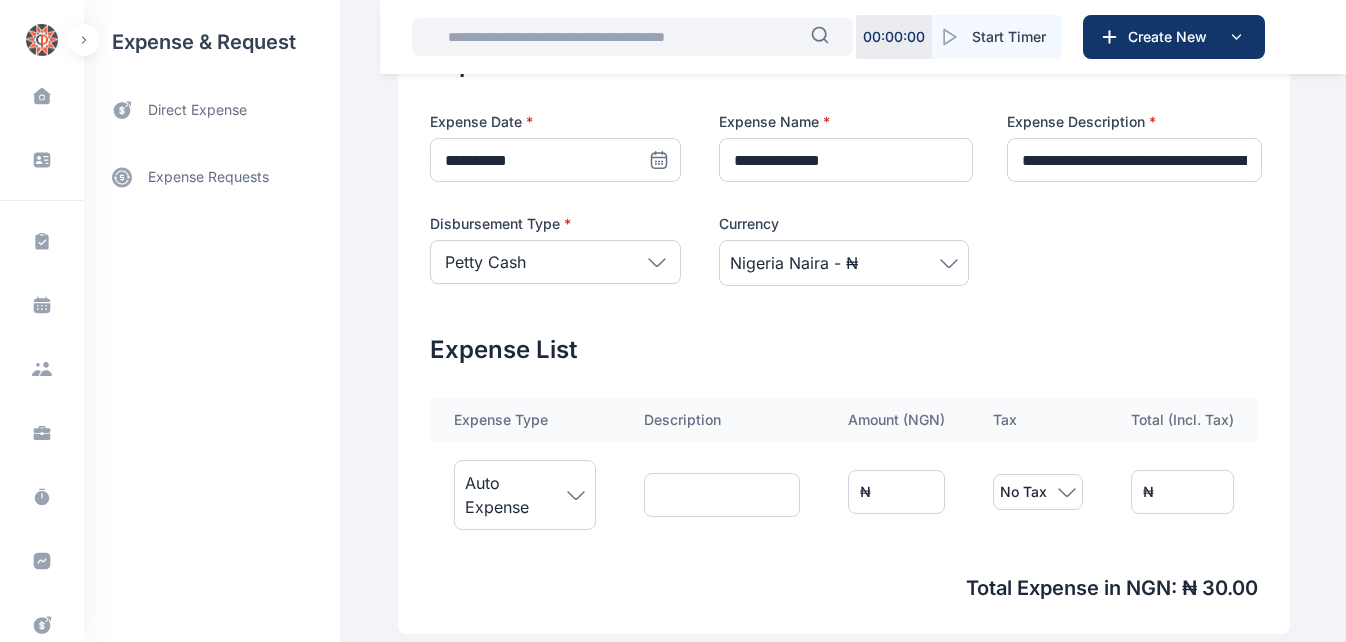 type on "***" 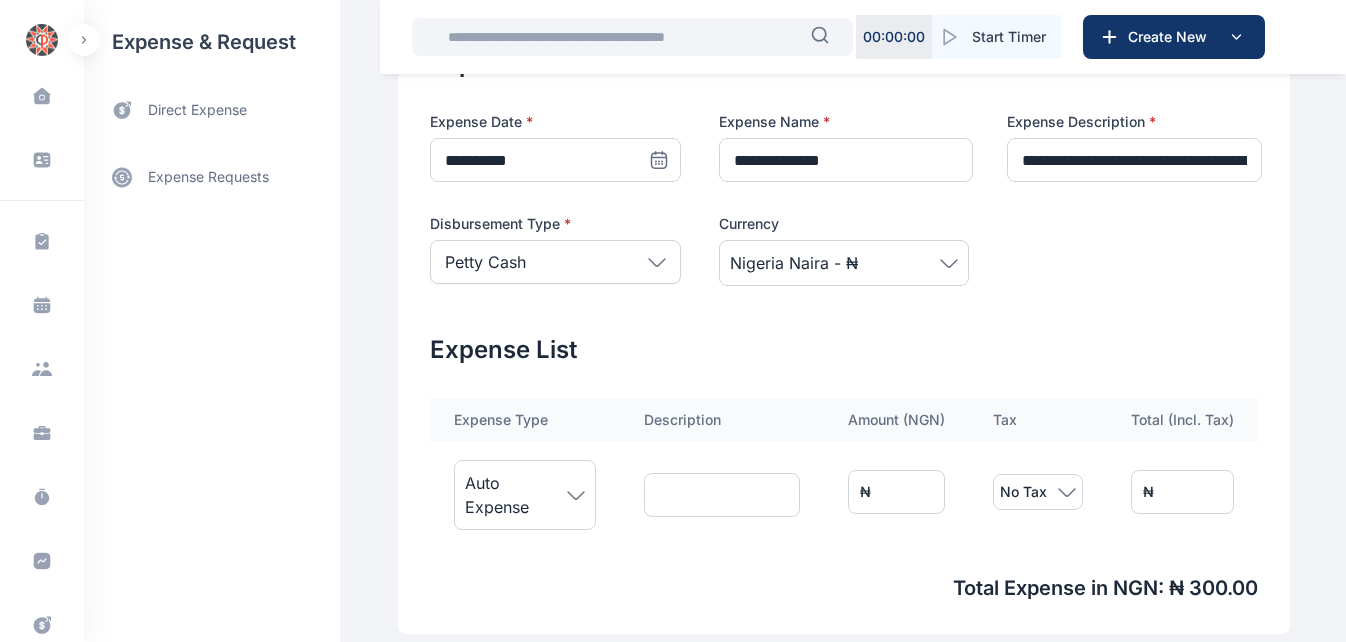 type on "****" 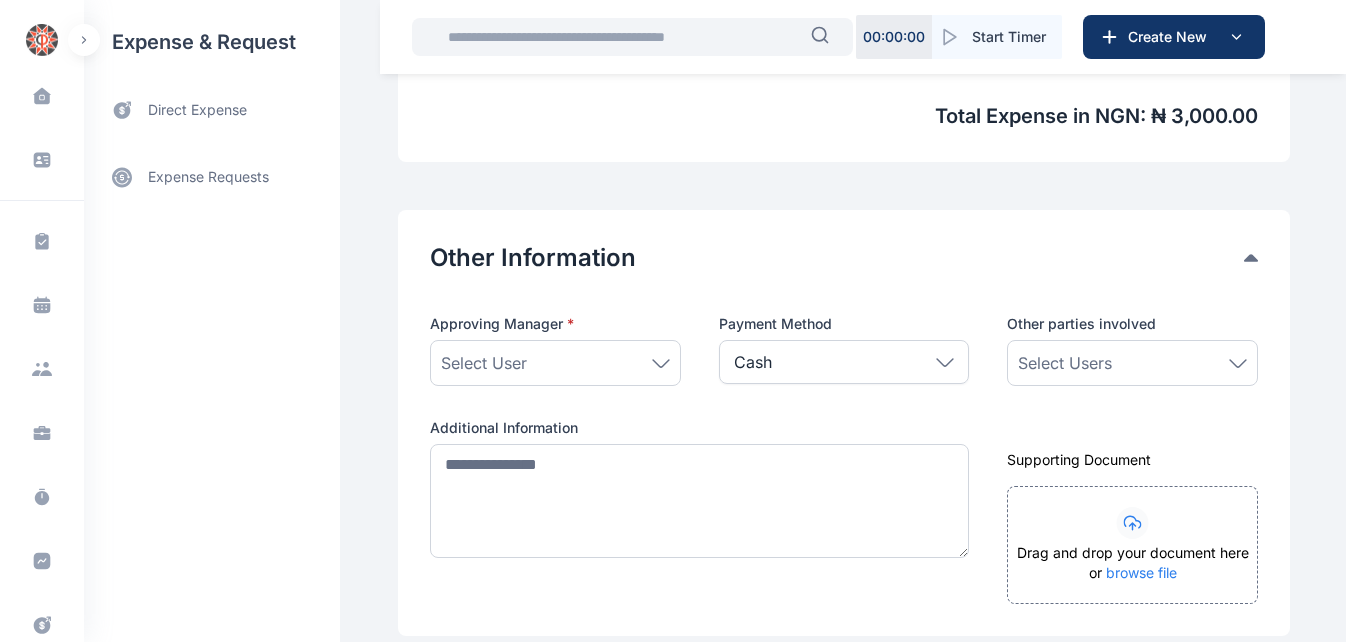 scroll, scrollTop: 1000, scrollLeft: 0, axis: vertical 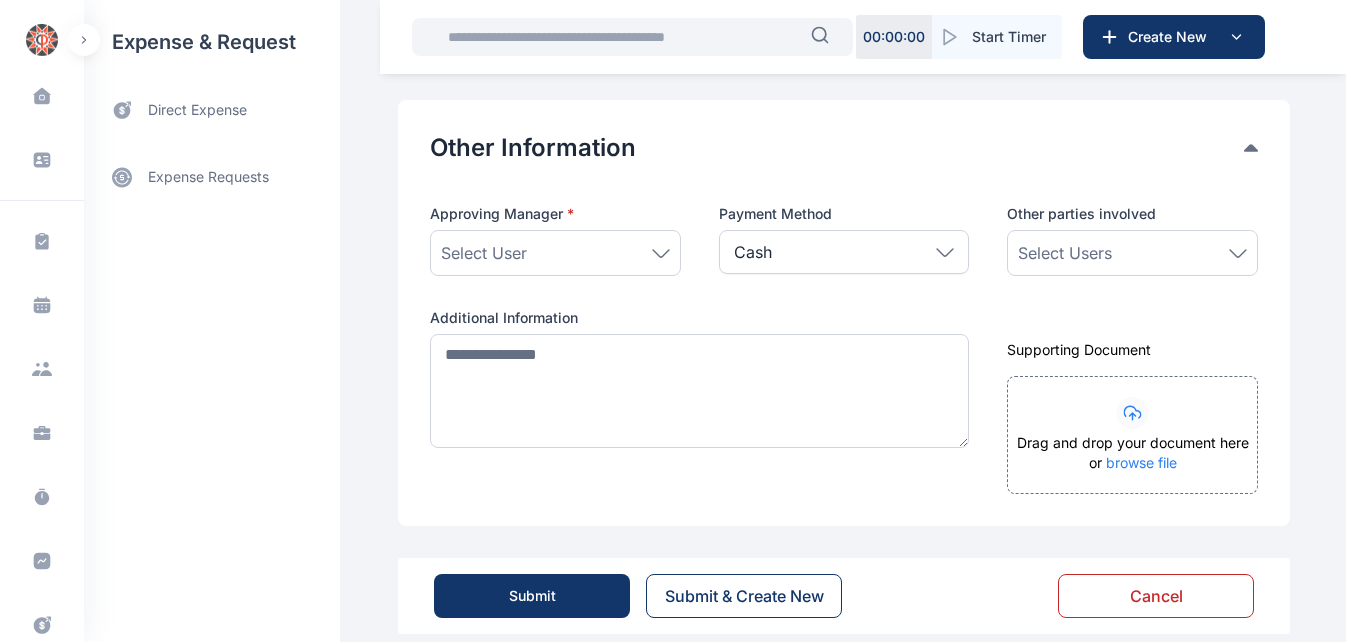 type on "****" 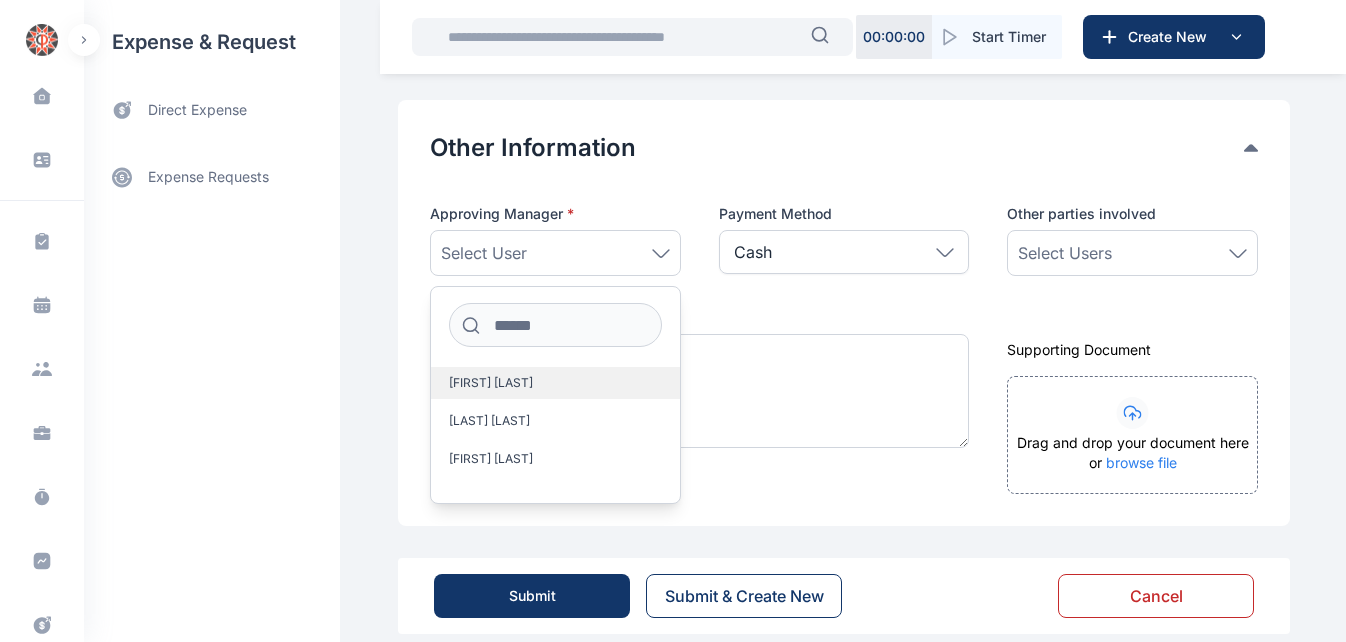 click on "[FIRST] [LAST]" at bounding box center (555, 383) 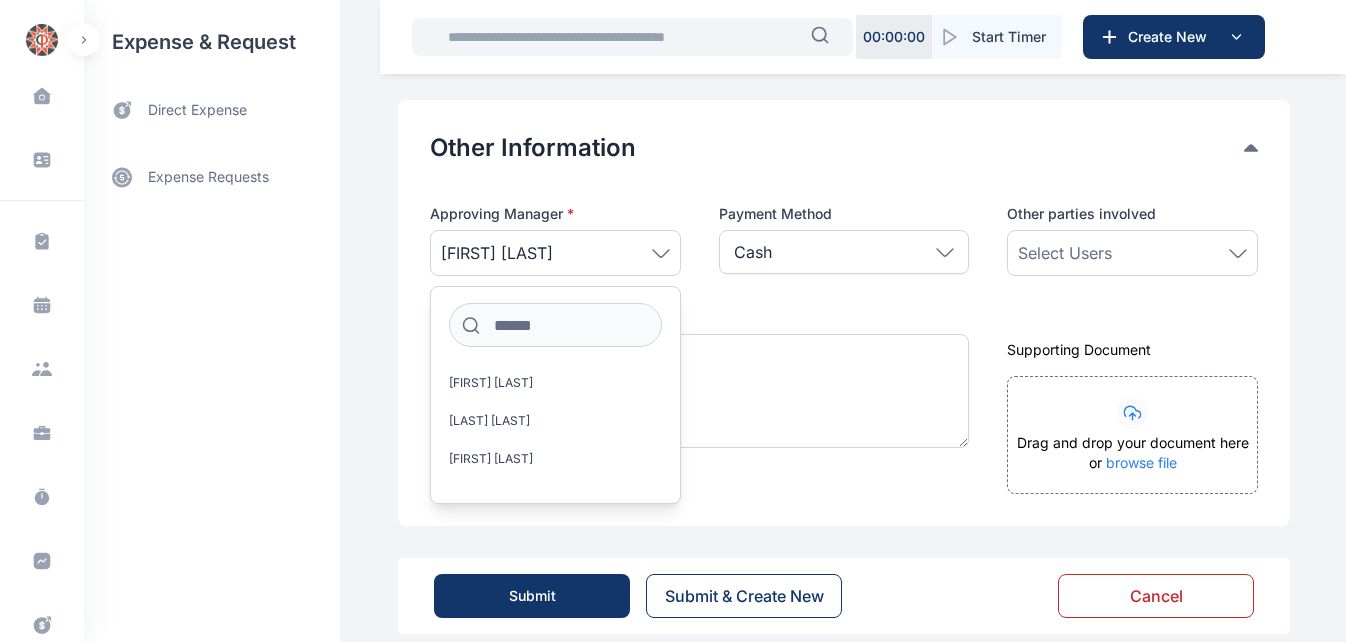 click on "Submit" at bounding box center [532, 596] 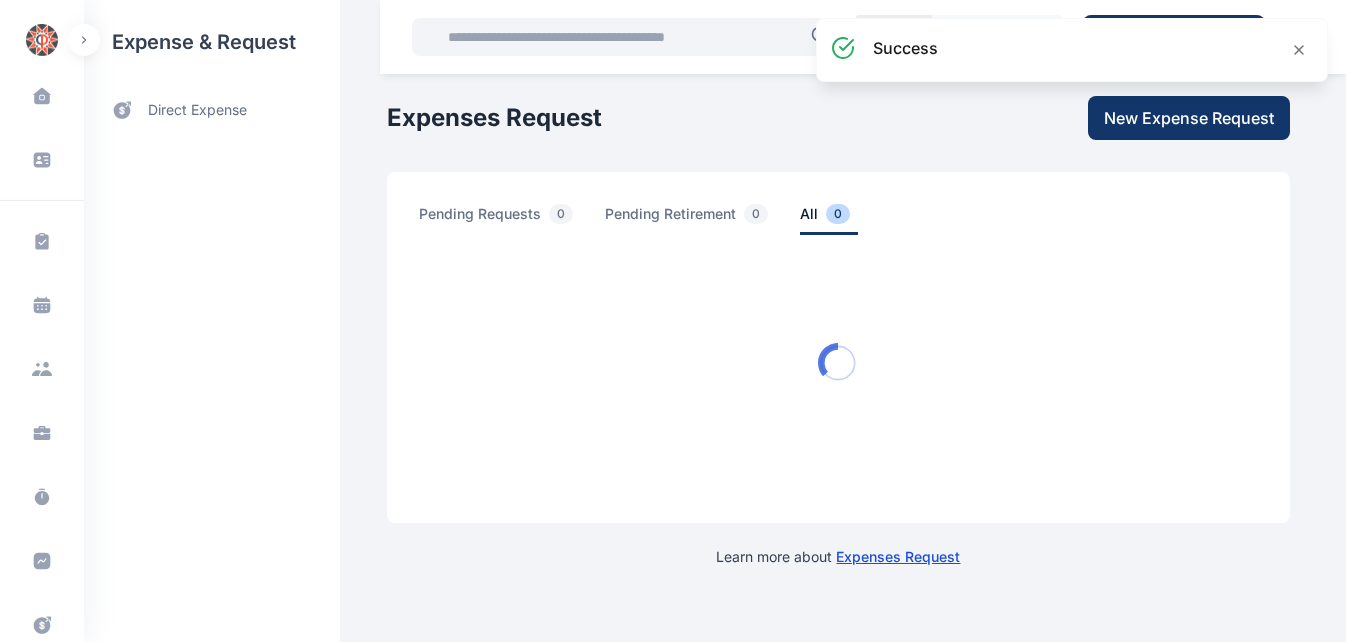 scroll, scrollTop: 0, scrollLeft: 0, axis: both 